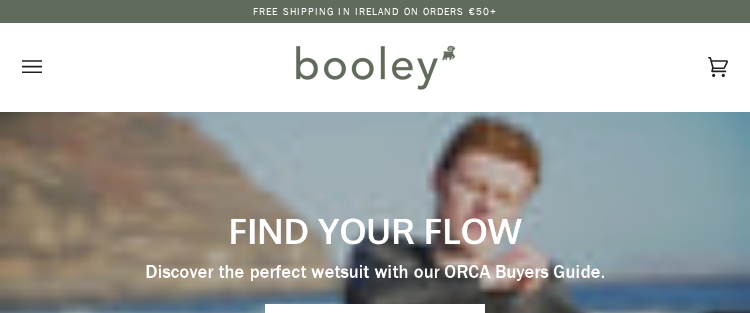 scroll, scrollTop: 0, scrollLeft: 0, axis: both 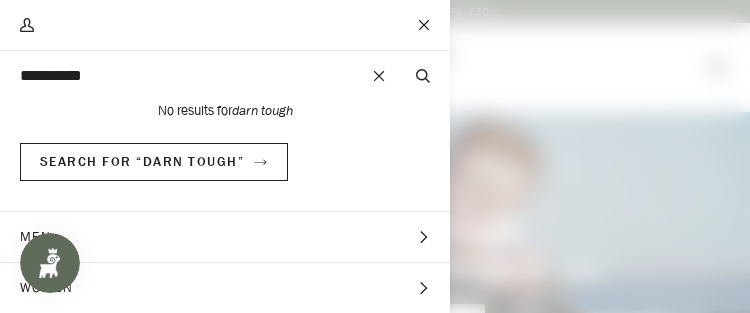 type on "**********" 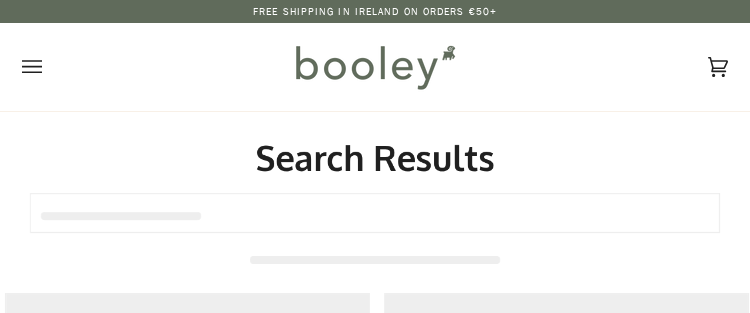 type on "**********" 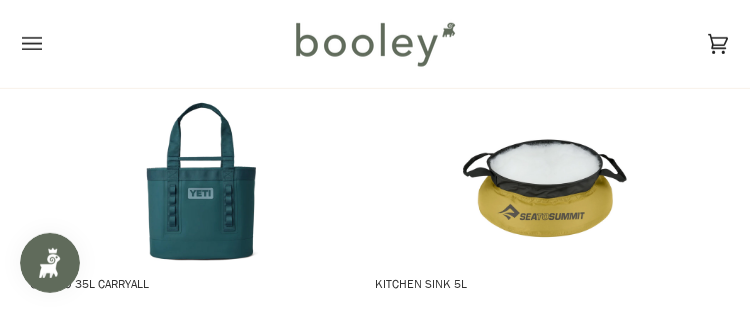 scroll, scrollTop: 0, scrollLeft: 0, axis: both 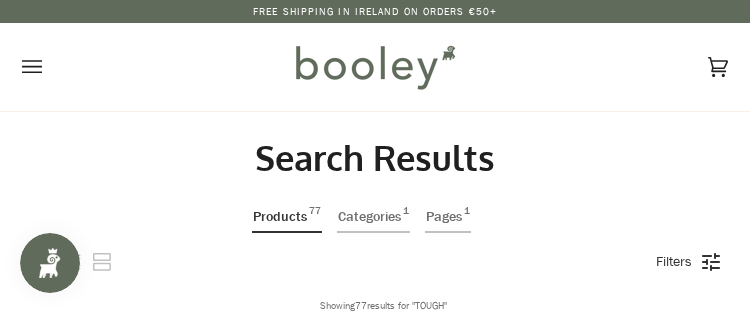 click 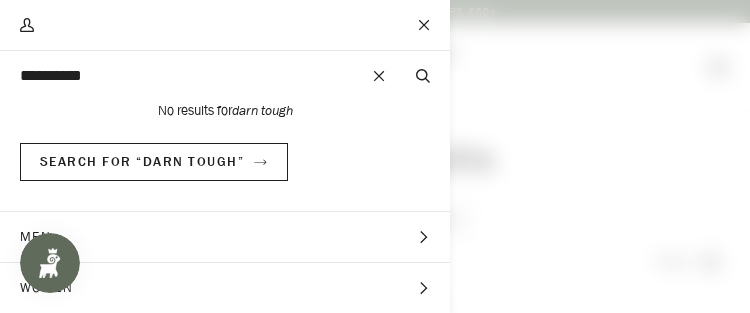 click 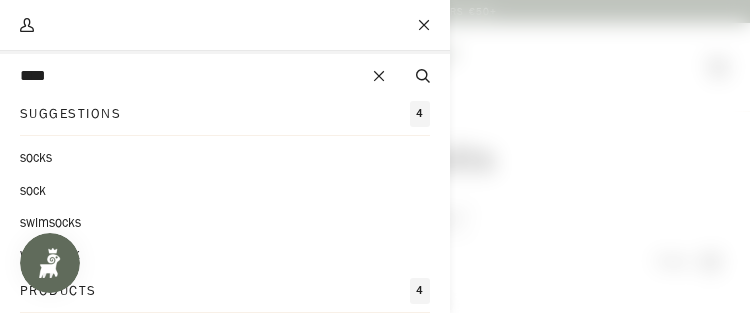 type on "****" 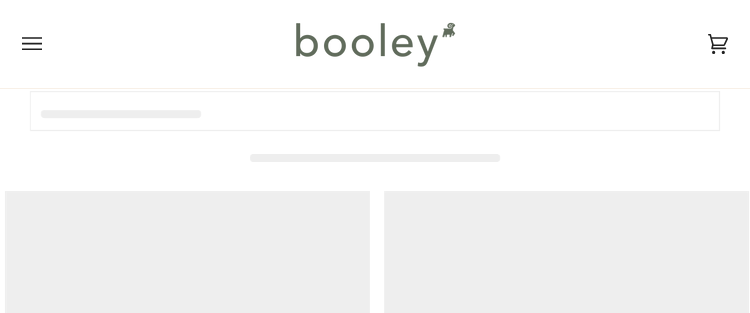 type on "****" 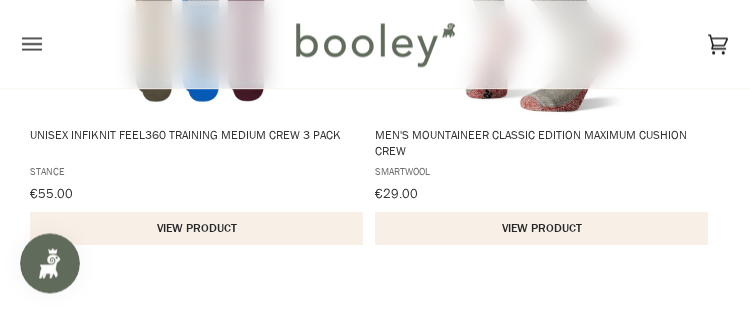 scroll, scrollTop: 1326, scrollLeft: 0, axis: vertical 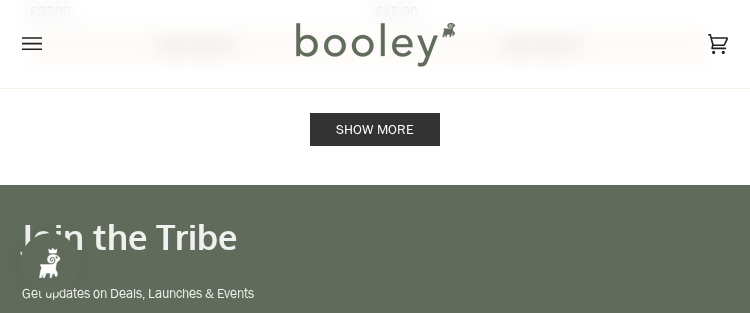 click on "Show more" at bounding box center [375, 129] 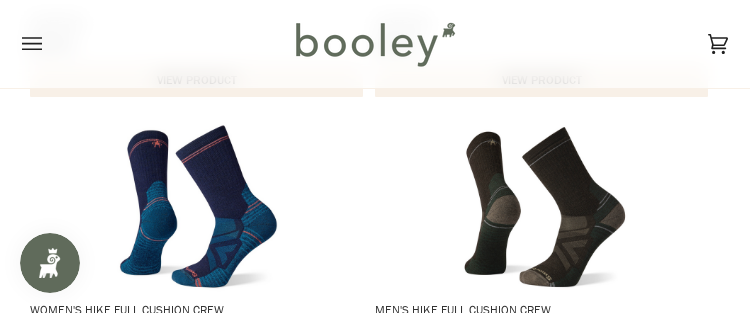 scroll, scrollTop: 4182, scrollLeft: 0, axis: vertical 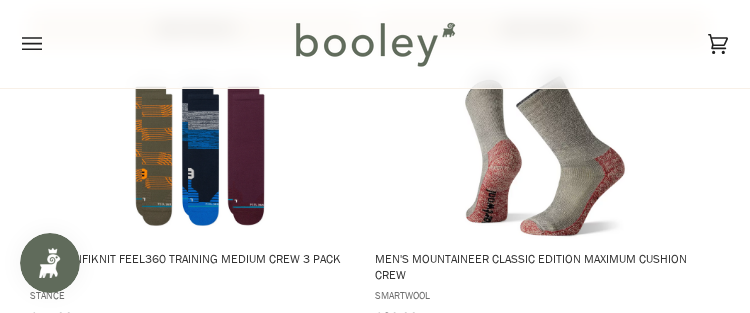 click at bounding box center [545, 156] 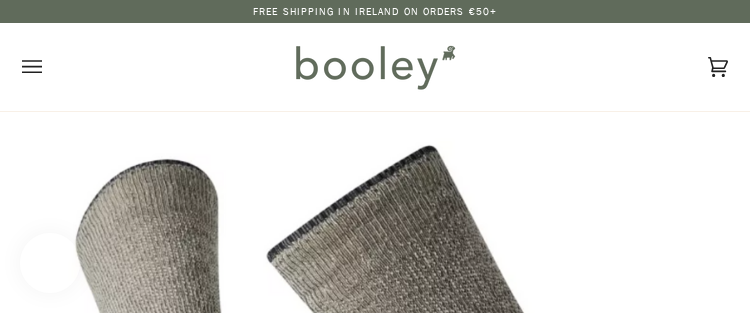 scroll, scrollTop: 0, scrollLeft: 0, axis: both 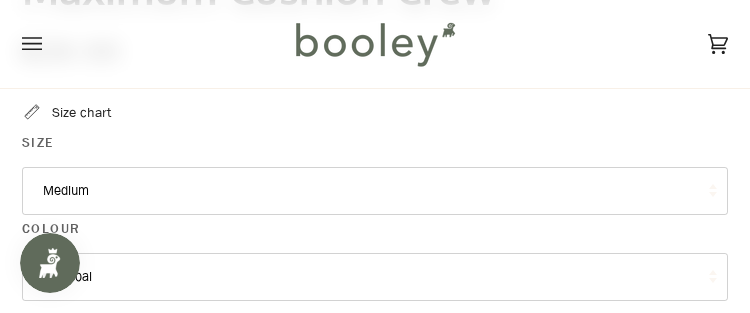 click on "Medium" at bounding box center (375, 191) 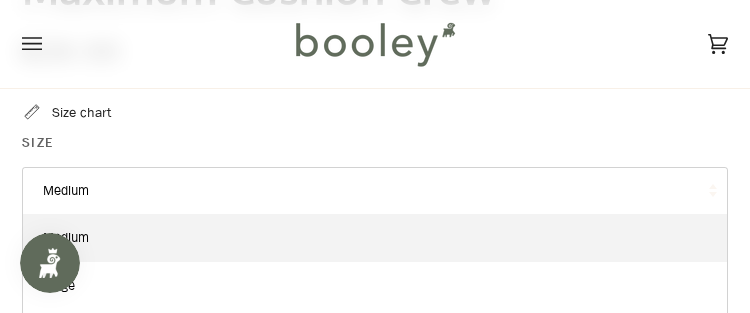 scroll, scrollTop: 1020, scrollLeft: 0, axis: vertical 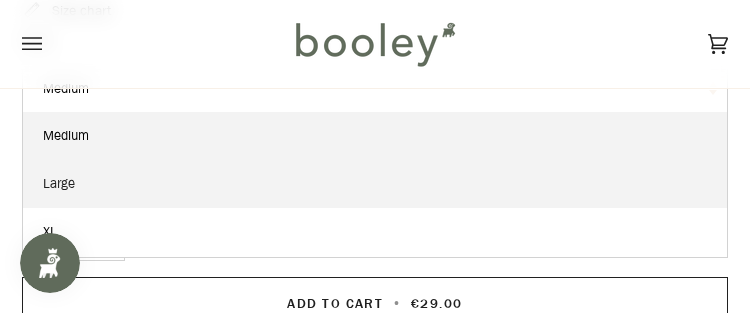 click on "Large" at bounding box center [375, 184] 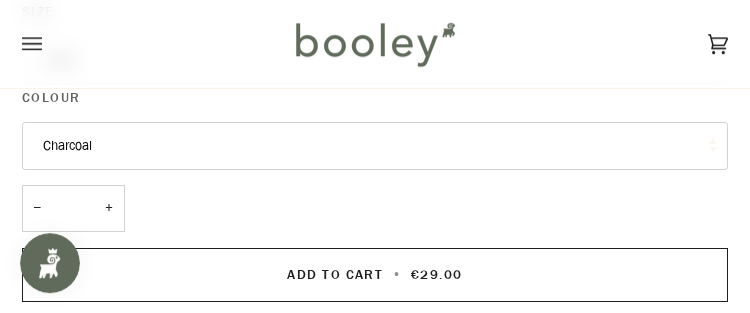 scroll, scrollTop: 1020, scrollLeft: 0, axis: vertical 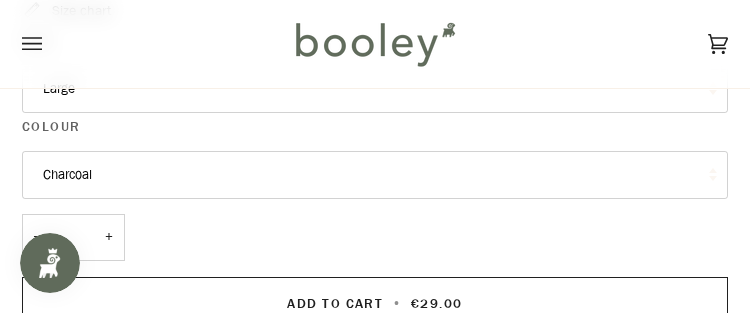 click on "Charcoal" at bounding box center (375, 175) 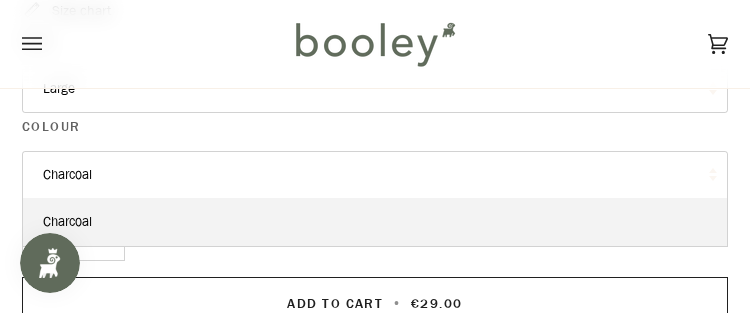 click on "Charcoal" at bounding box center (375, 175) 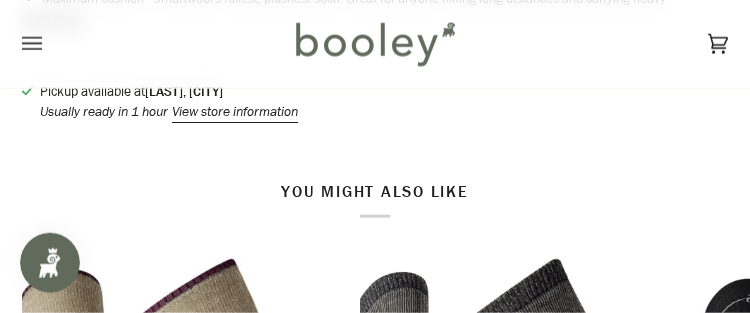 scroll, scrollTop: 1530, scrollLeft: 0, axis: vertical 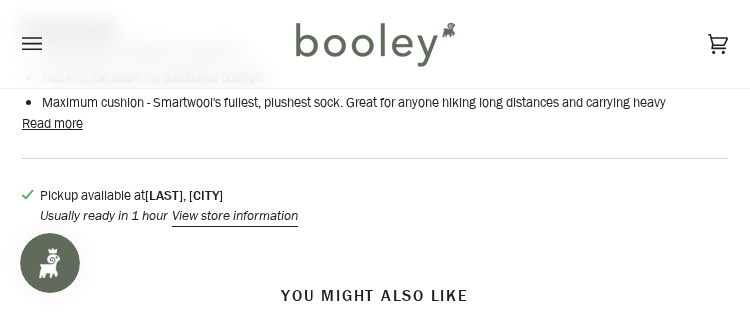 click on "Read more" at bounding box center [52, 124] 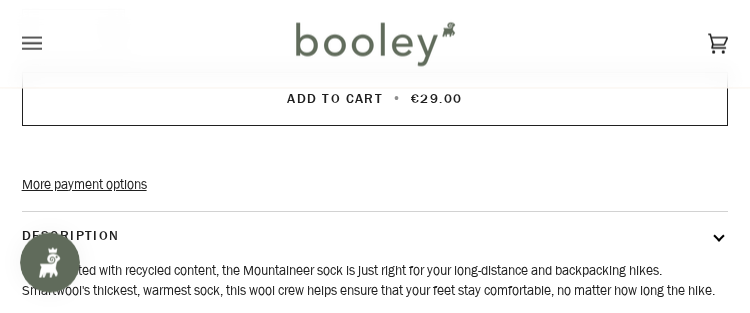 scroll, scrollTop: 1224, scrollLeft: 0, axis: vertical 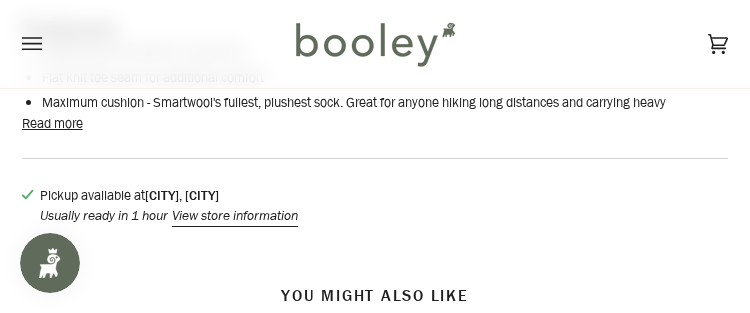 click on "Read more" at bounding box center (52, 124) 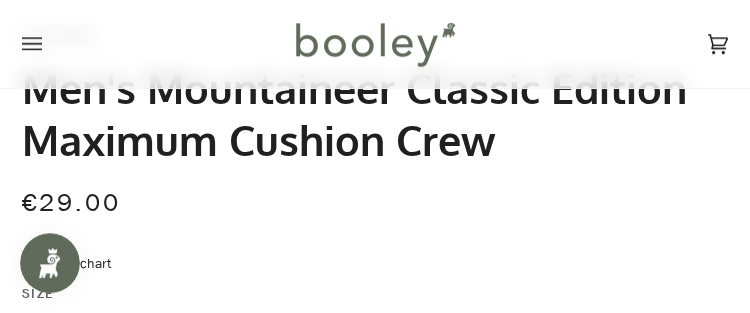 scroll, scrollTop: 816, scrollLeft: 0, axis: vertical 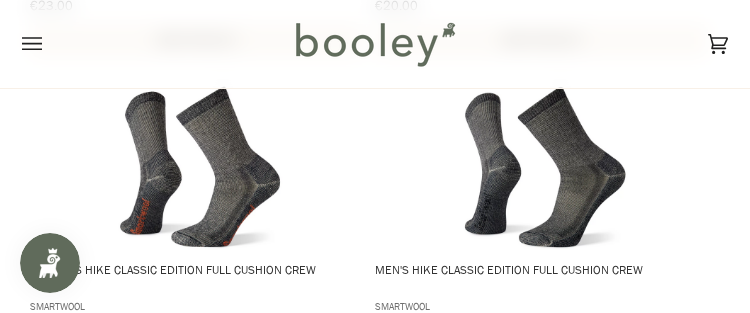 click at bounding box center (545, 167) 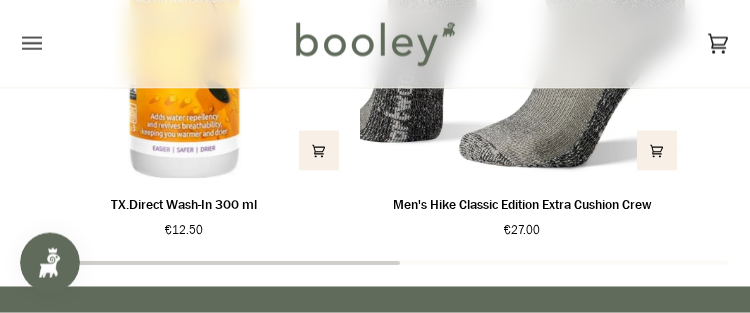 scroll, scrollTop: 2142, scrollLeft: 0, axis: vertical 